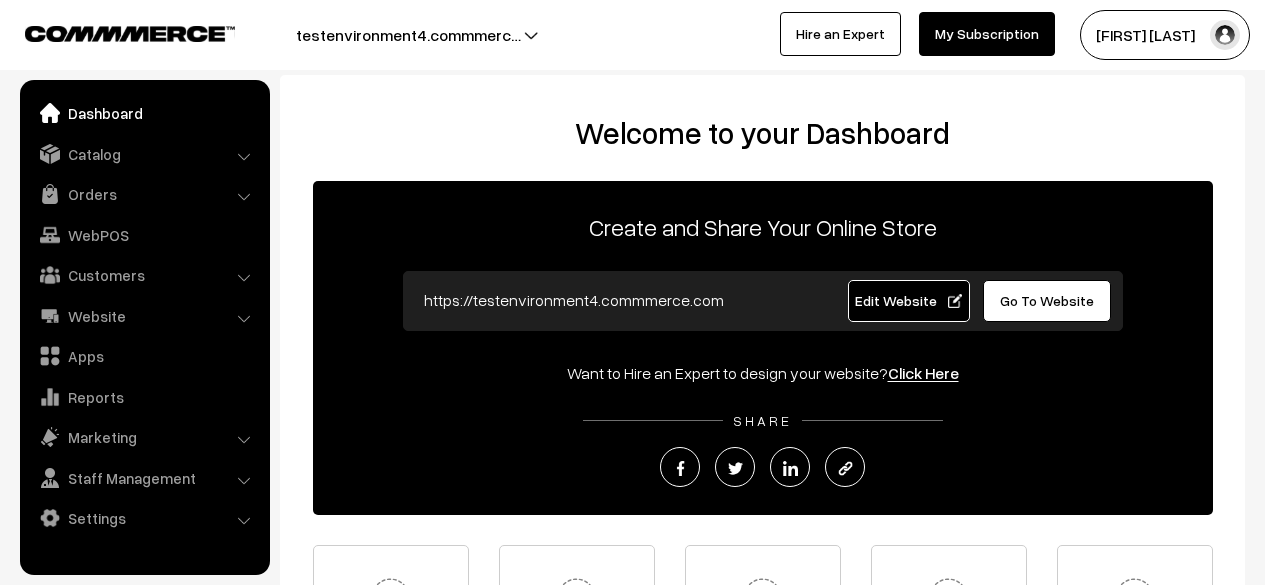 scroll, scrollTop: 0, scrollLeft: 0, axis: both 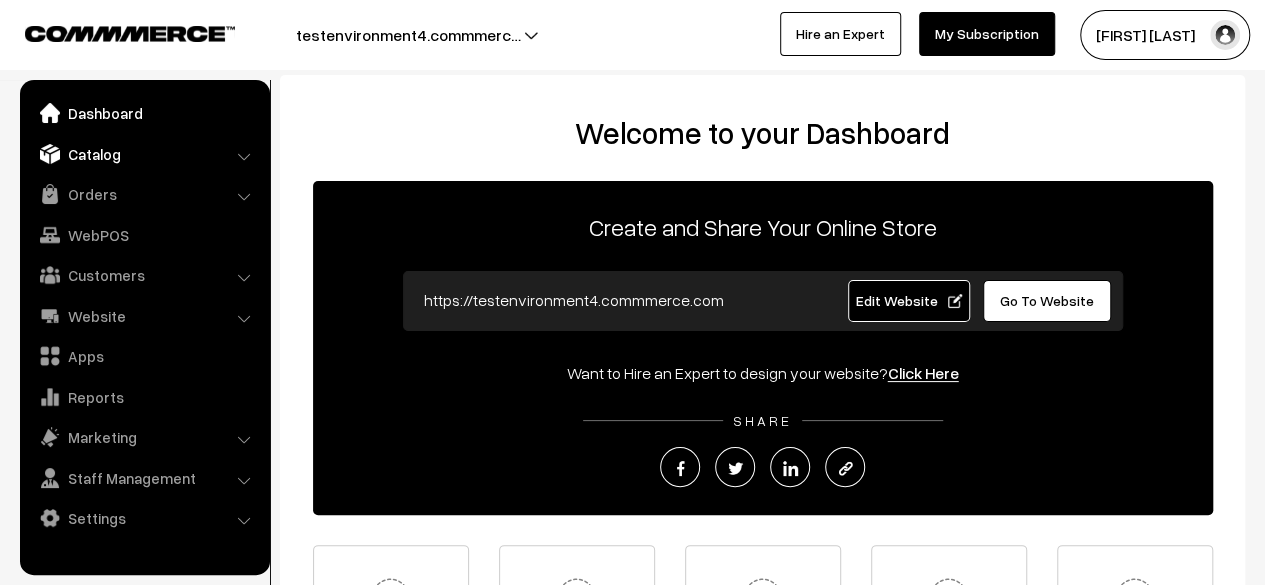 click on "Catalog" at bounding box center (144, 154) 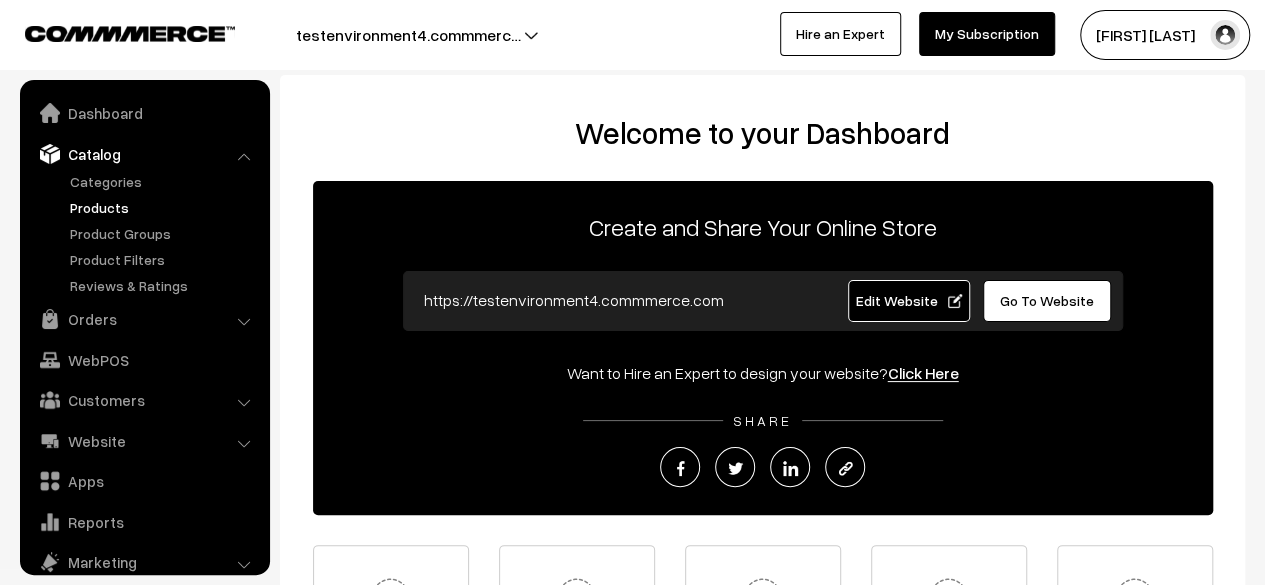 click on "Products" at bounding box center (164, 207) 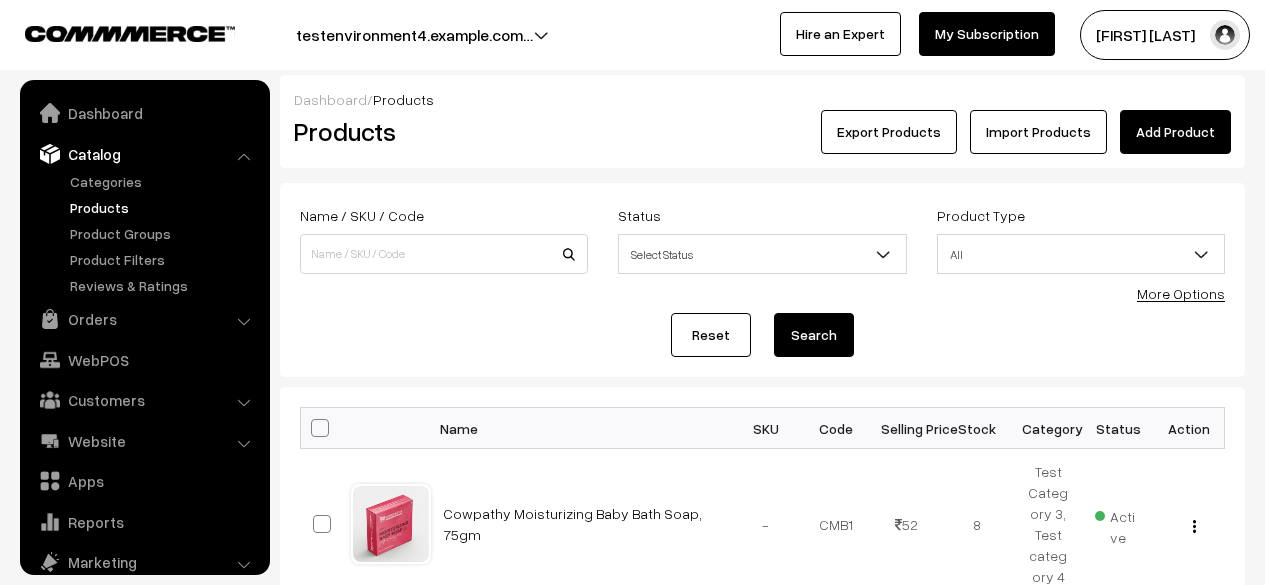 scroll, scrollTop: 0, scrollLeft: 0, axis: both 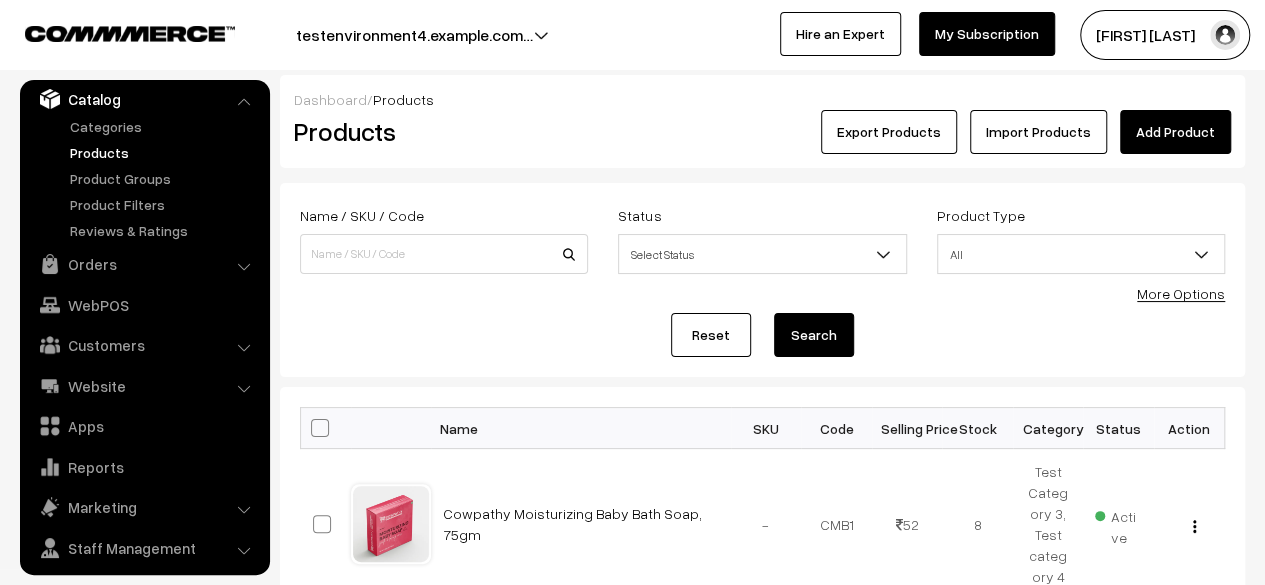 click on "Import Products" at bounding box center (1038, 132) 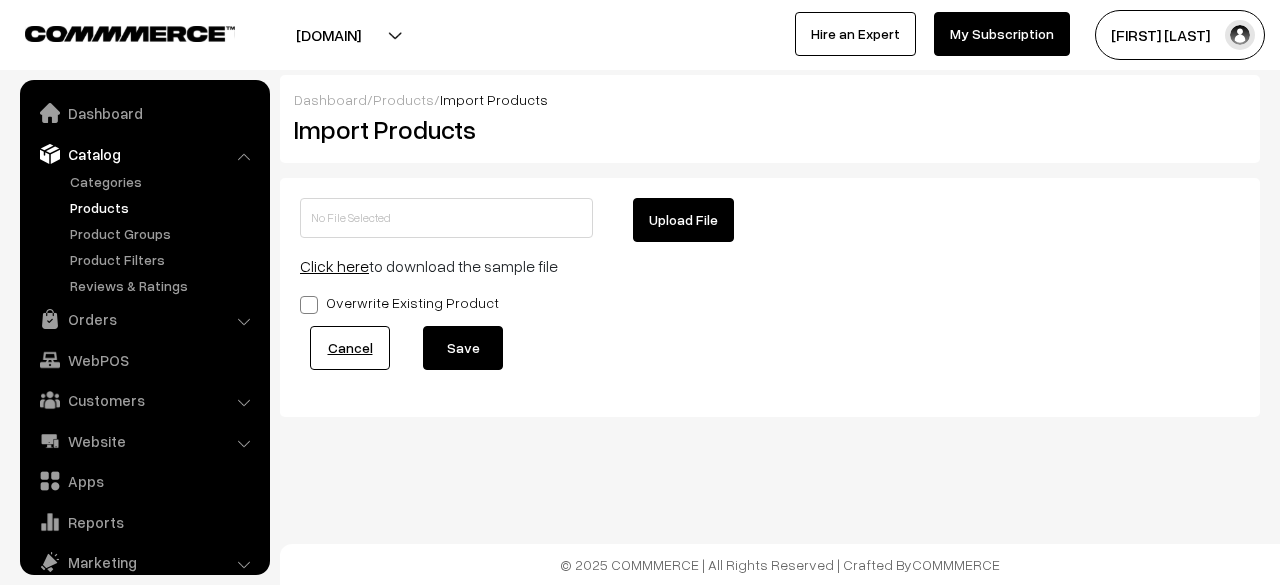 scroll, scrollTop: 0, scrollLeft: 0, axis: both 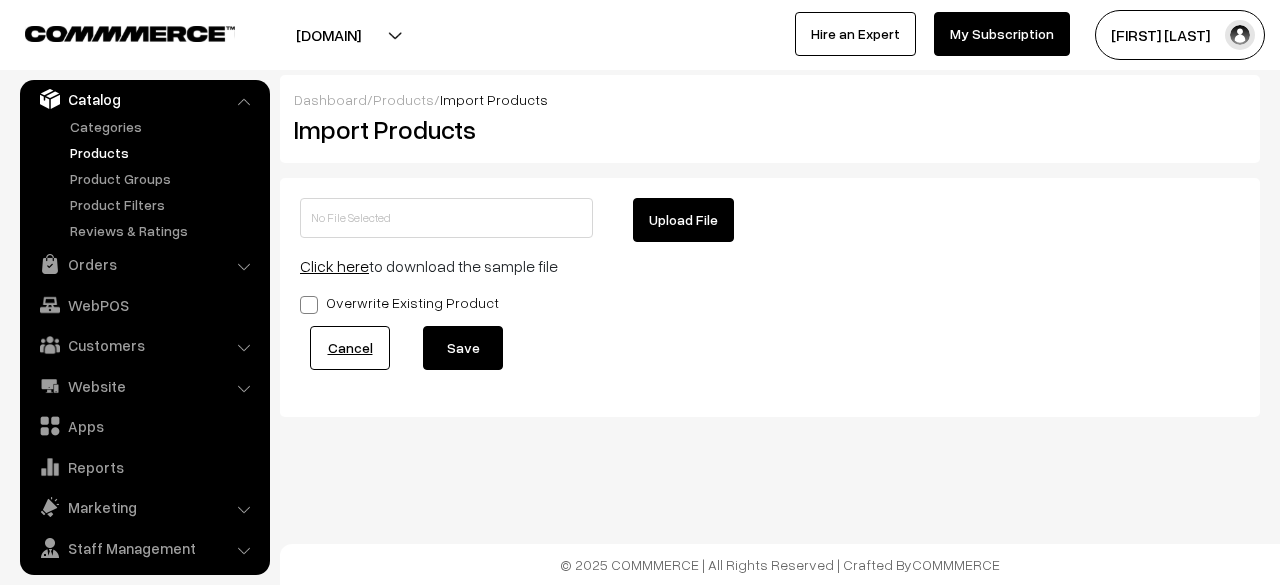 click on "Click here" at bounding box center [334, 266] 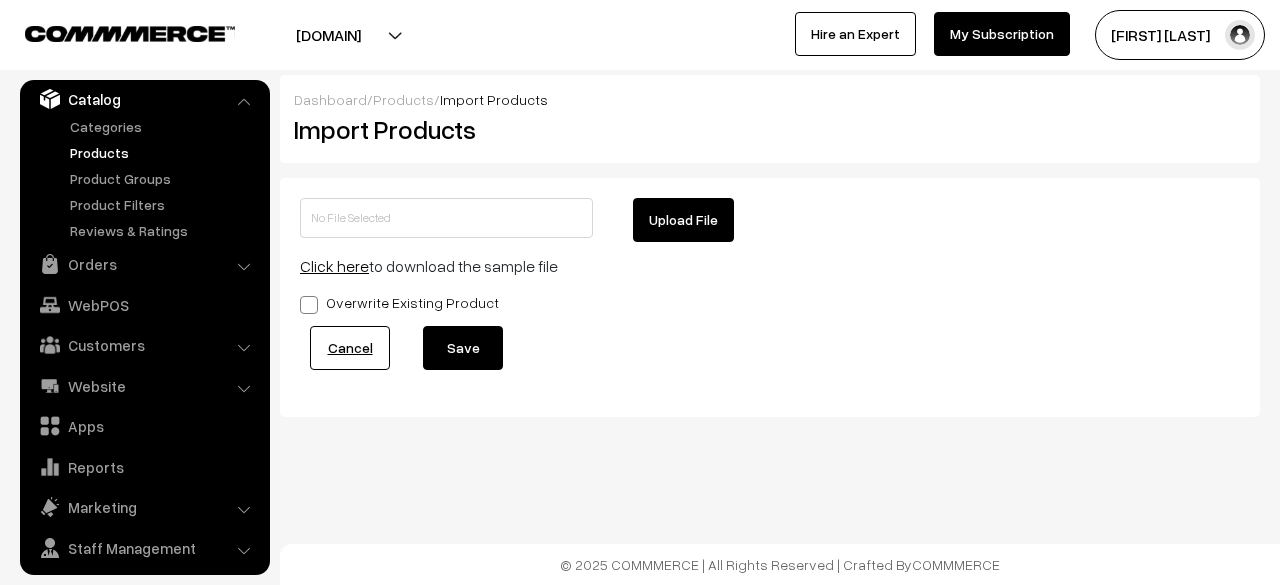click on "Upload File" at bounding box center [683, 220] 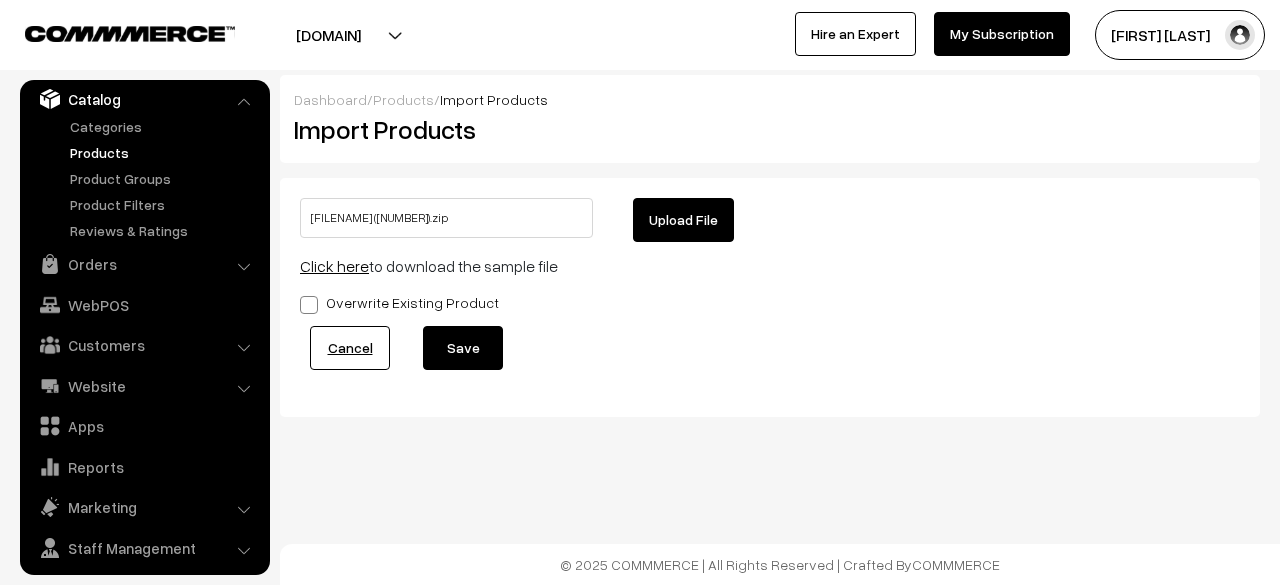 click on "Save" at bounding box center [463, 348] 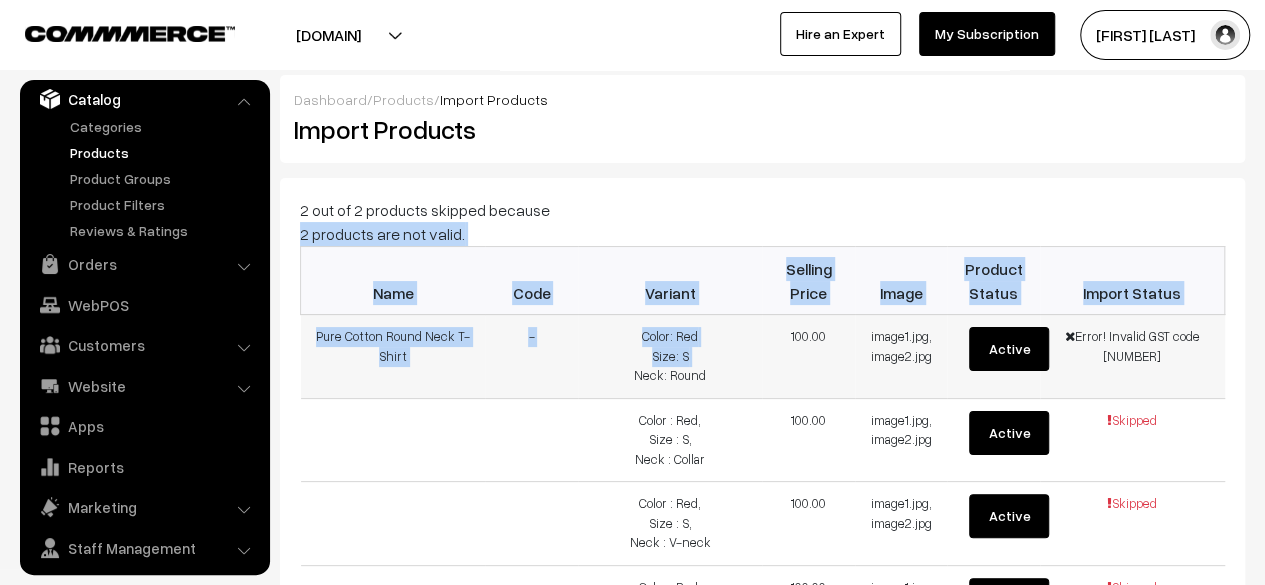 drag, startPoint x: 544, startPoint y: 232, endPoint x: 594, endPoint y: 377, distance: 153.37862 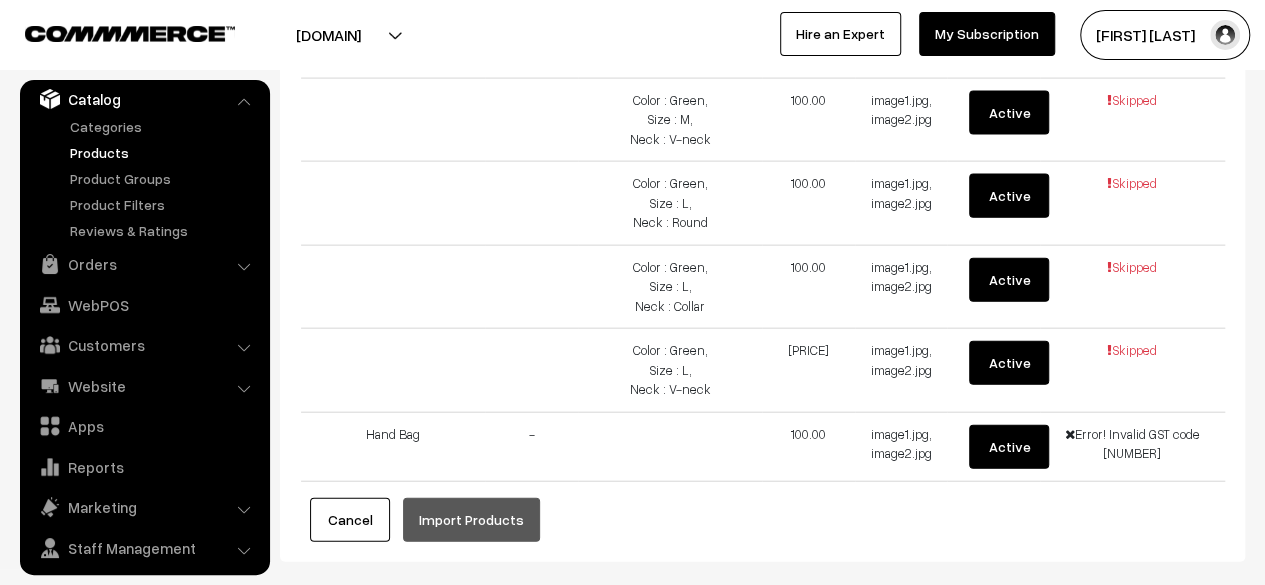 scroll, scrollTop: 2252, scrollLeft: 0, axis: vertical 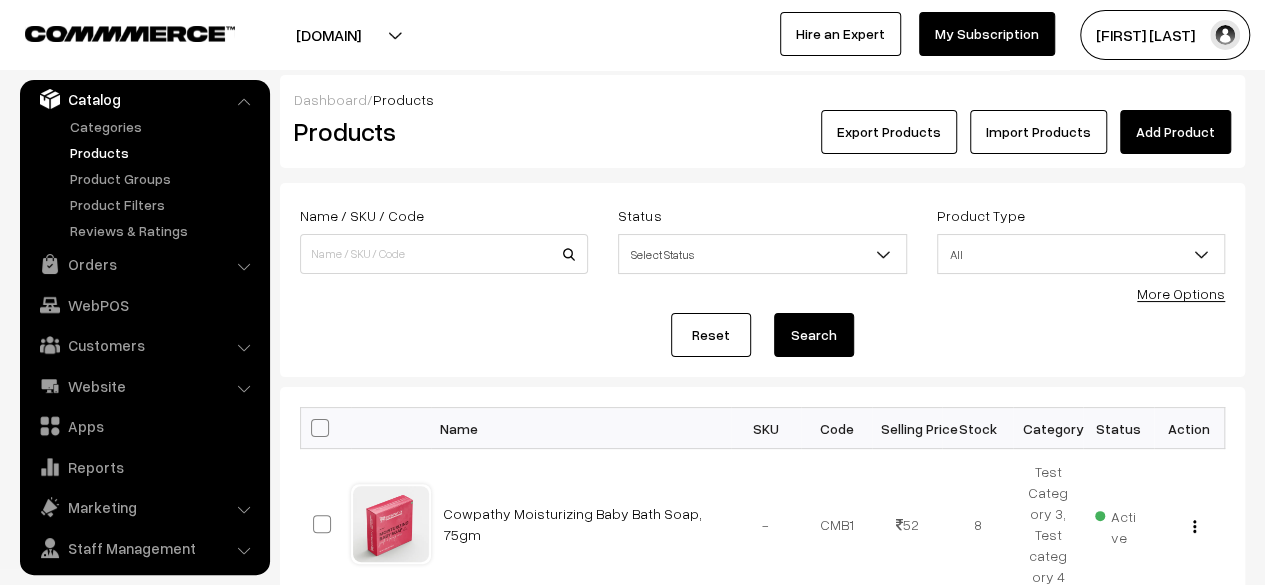 click on "Name / SKU / Code
Status
Select Status
Active
Inactive
Select Status
Product Type
All
Digital
Physical
All
More Options
Name / SKU / Code
Status Active All" at bounding box center (762, 280) 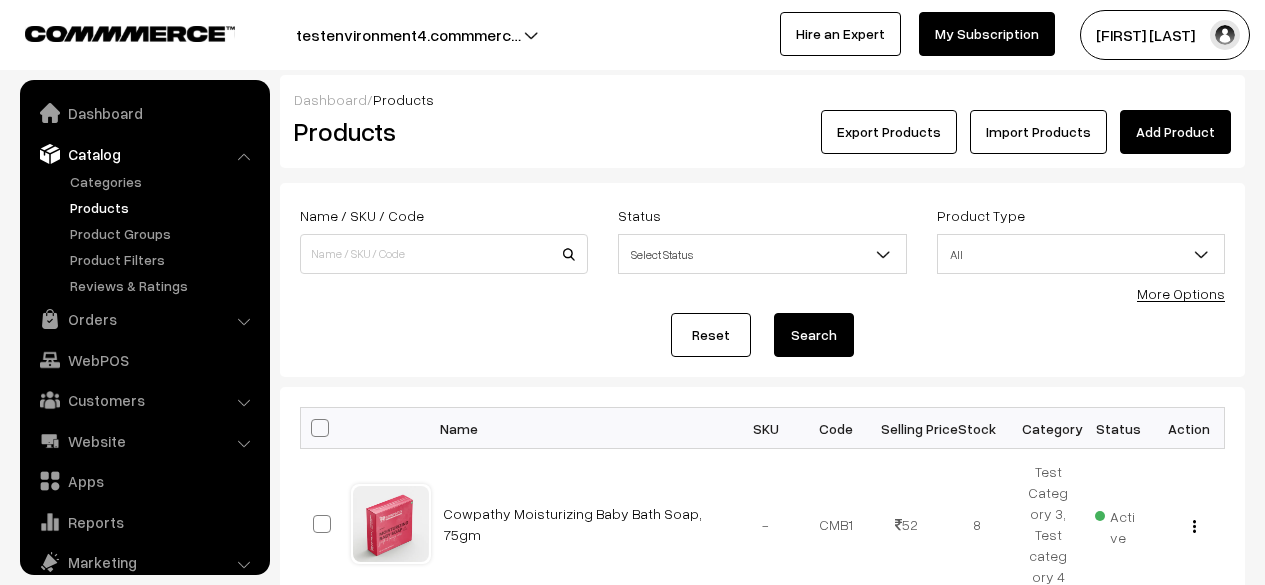 scroll, scrollTop: 0, scrollLeft: 0, axis: both 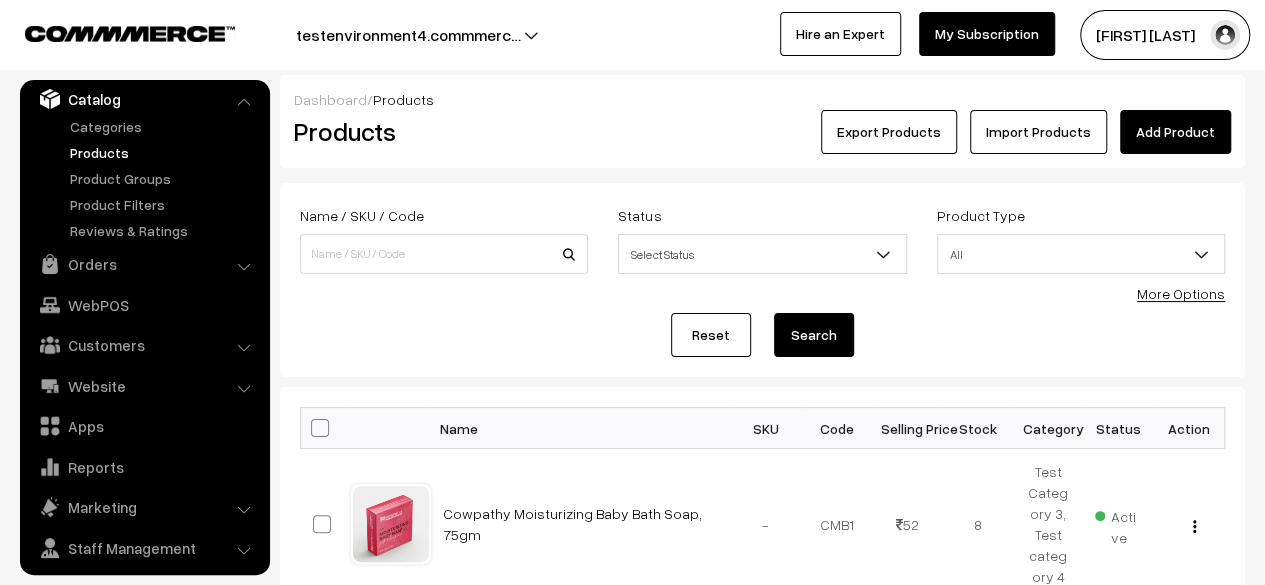 click on "Import Products" at bounding box center (1038, 132) 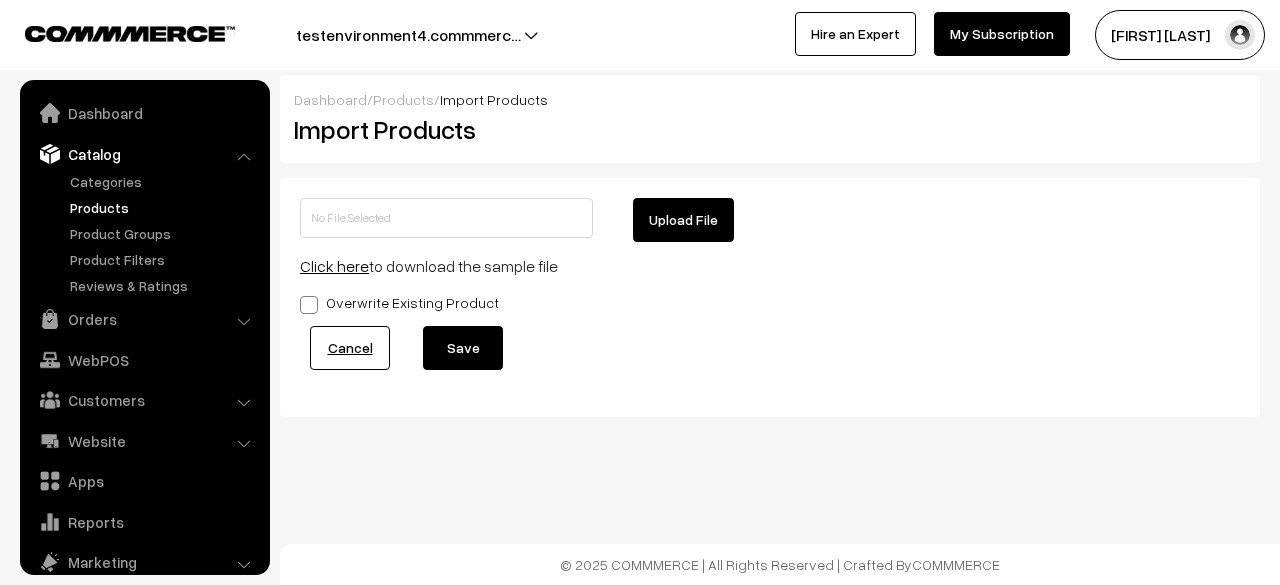 scroll, scrollTop: 0, scrollLeft: 0, axis: both 